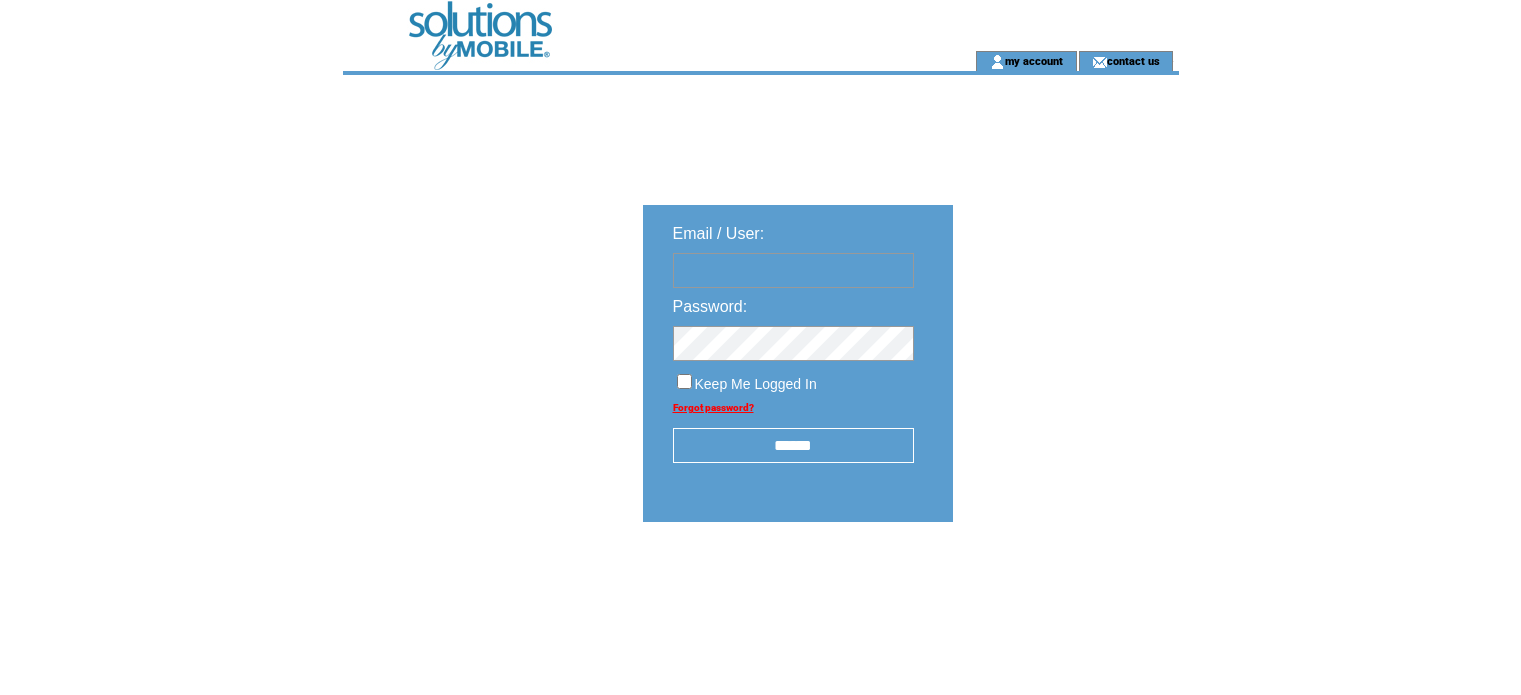 scroll, scrollTop: 0, scrollLeft: 0, axis: both 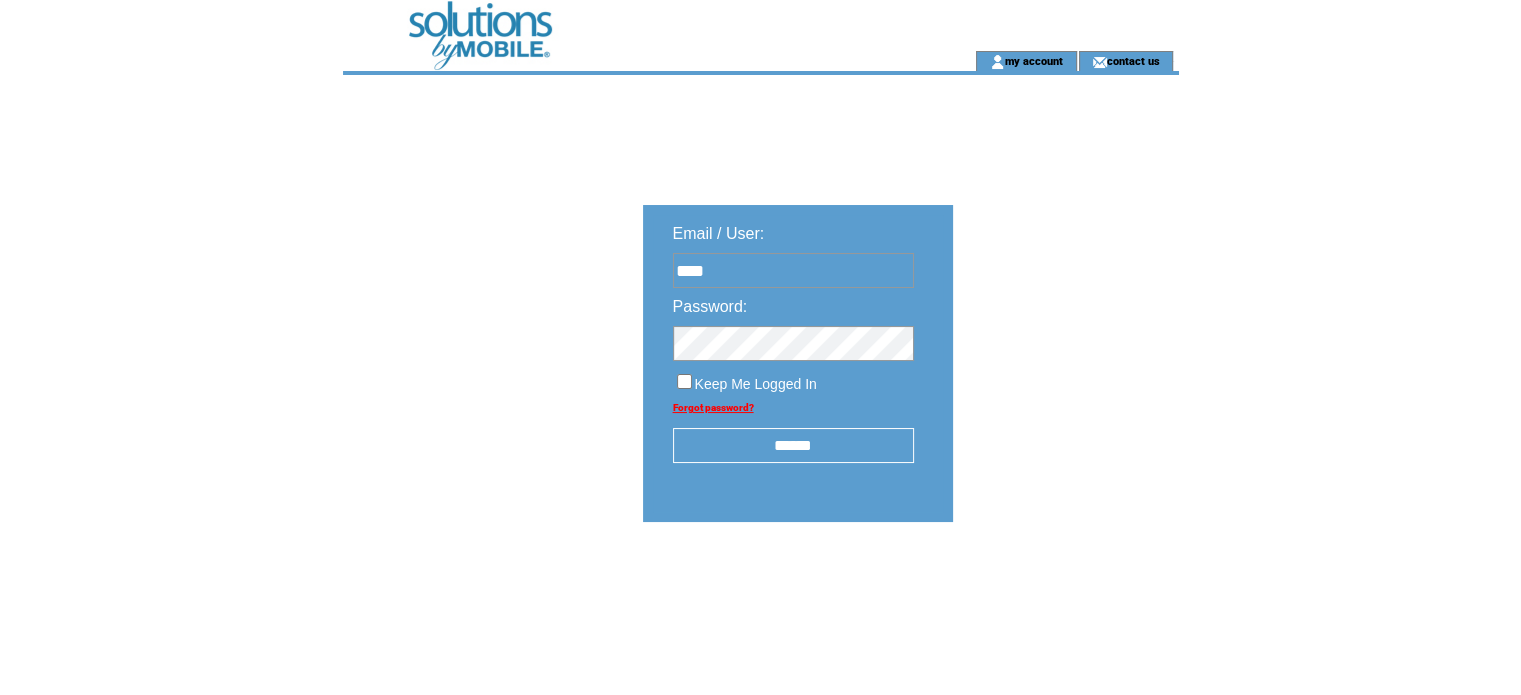 type on "**********" 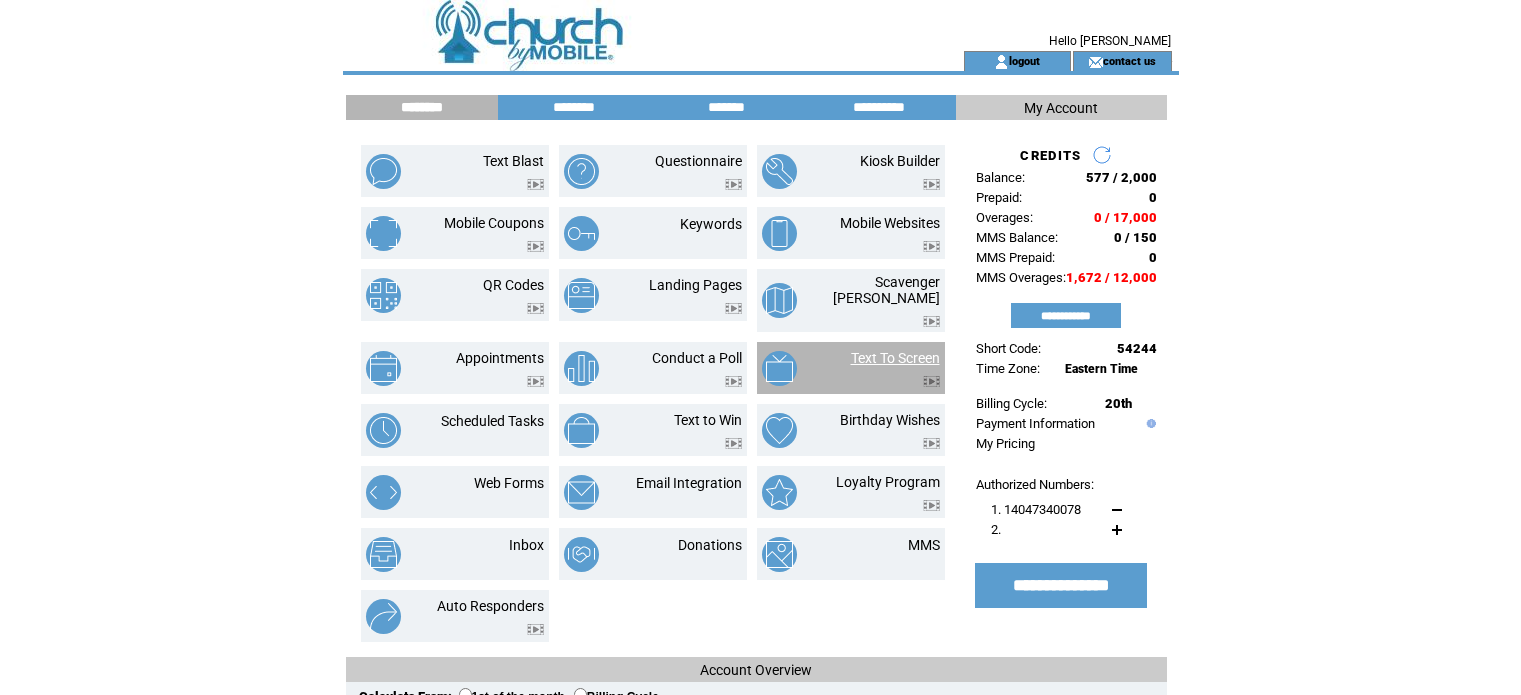 scroll, scrollTop: 0, scrollLeft: 0, axis: both 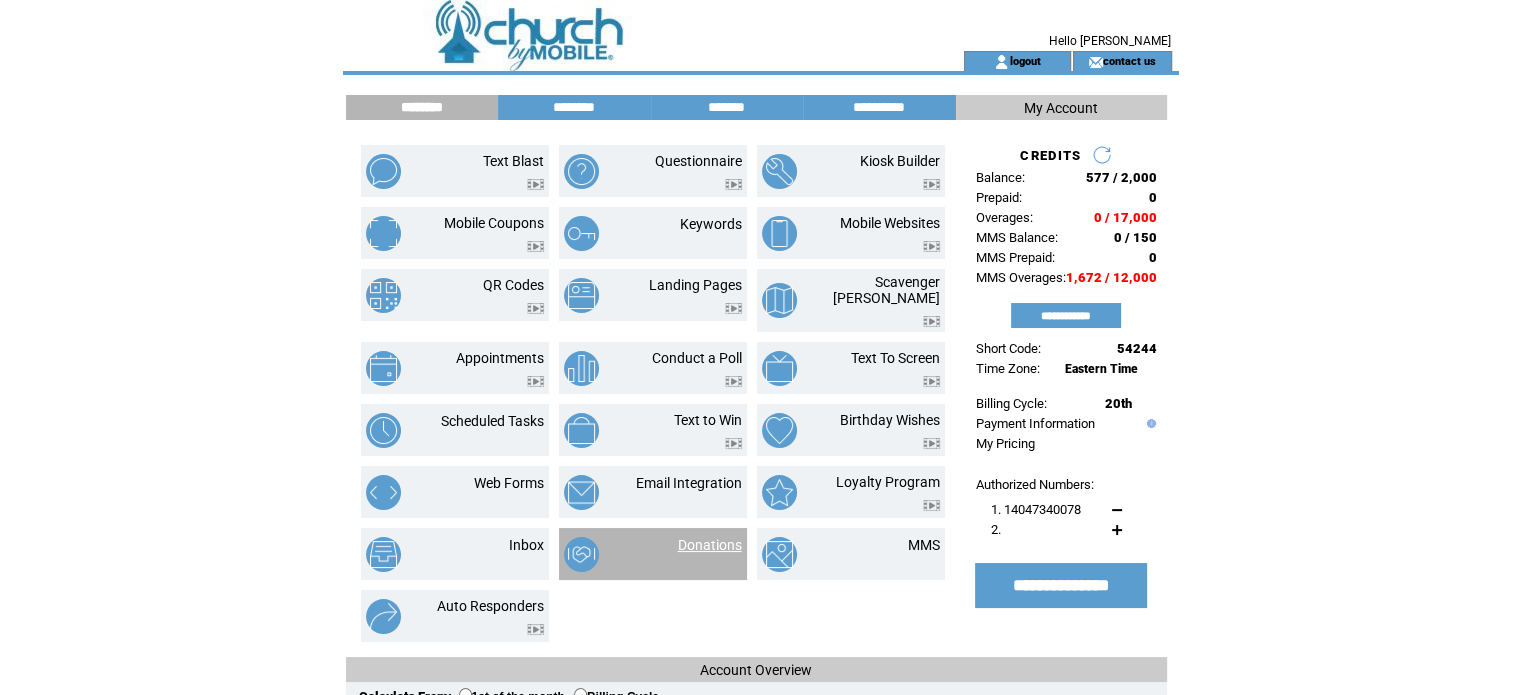 click on "Donations" at bounding box center (710, 545) 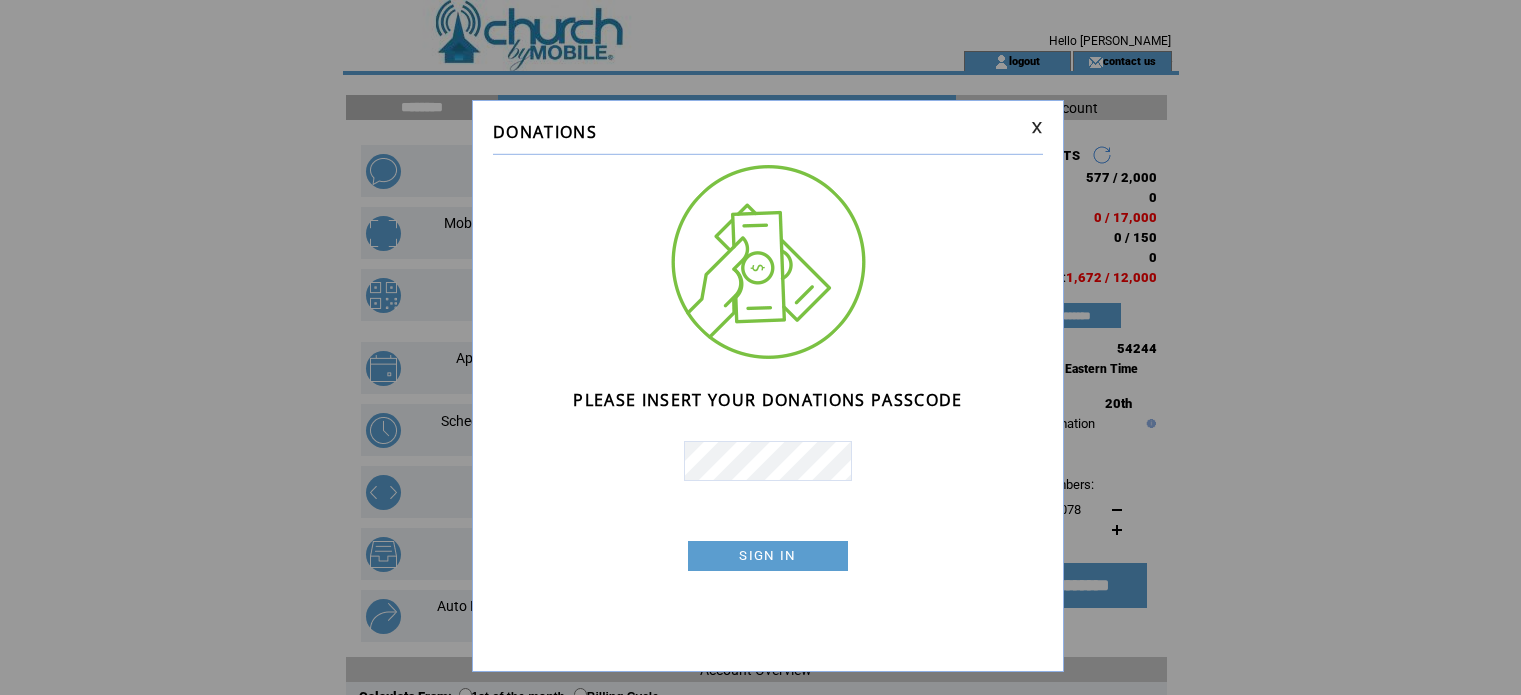 scroll, scrollTop: 0, scrollLeft: 0, axis: both 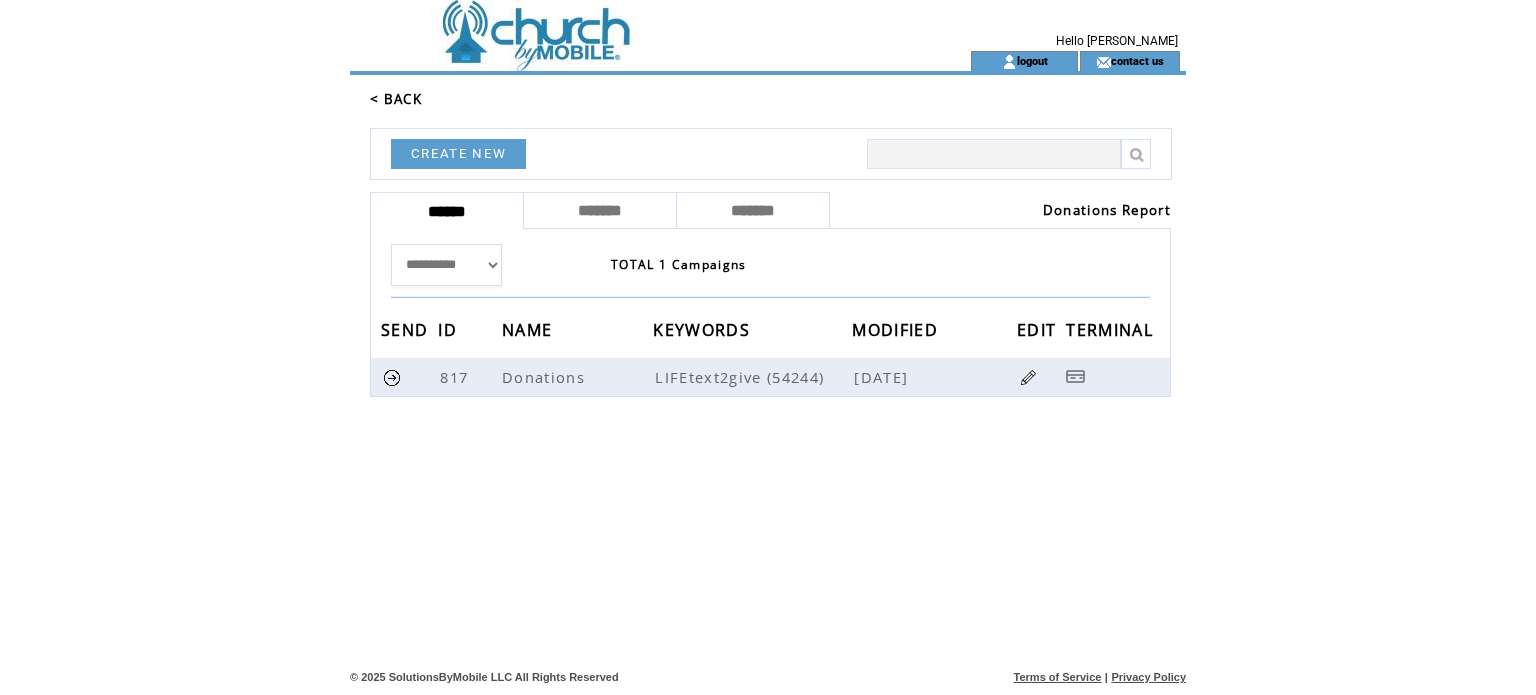 click on "Donations Report" at bounding box center [1107, 210] 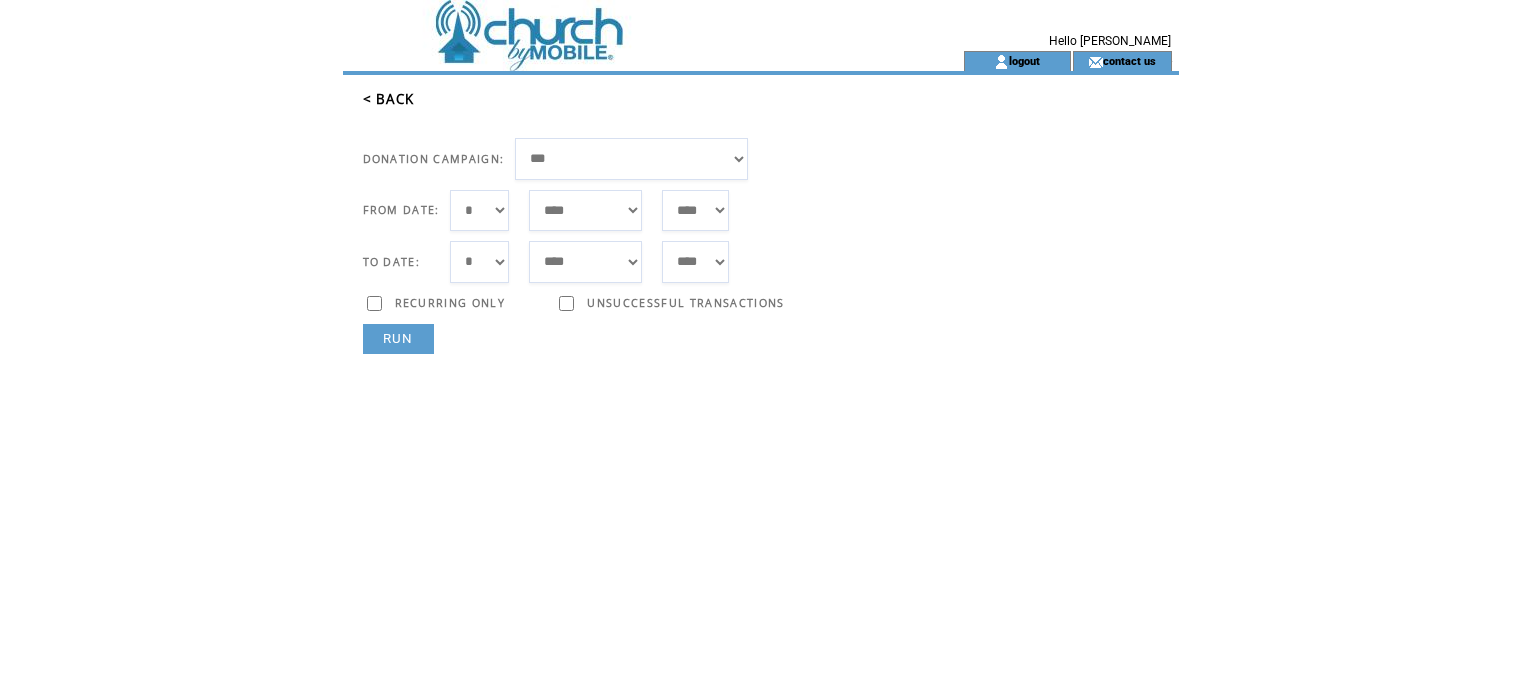 scroll, scrollTop: 0, scrollLeft: 0, axis: both 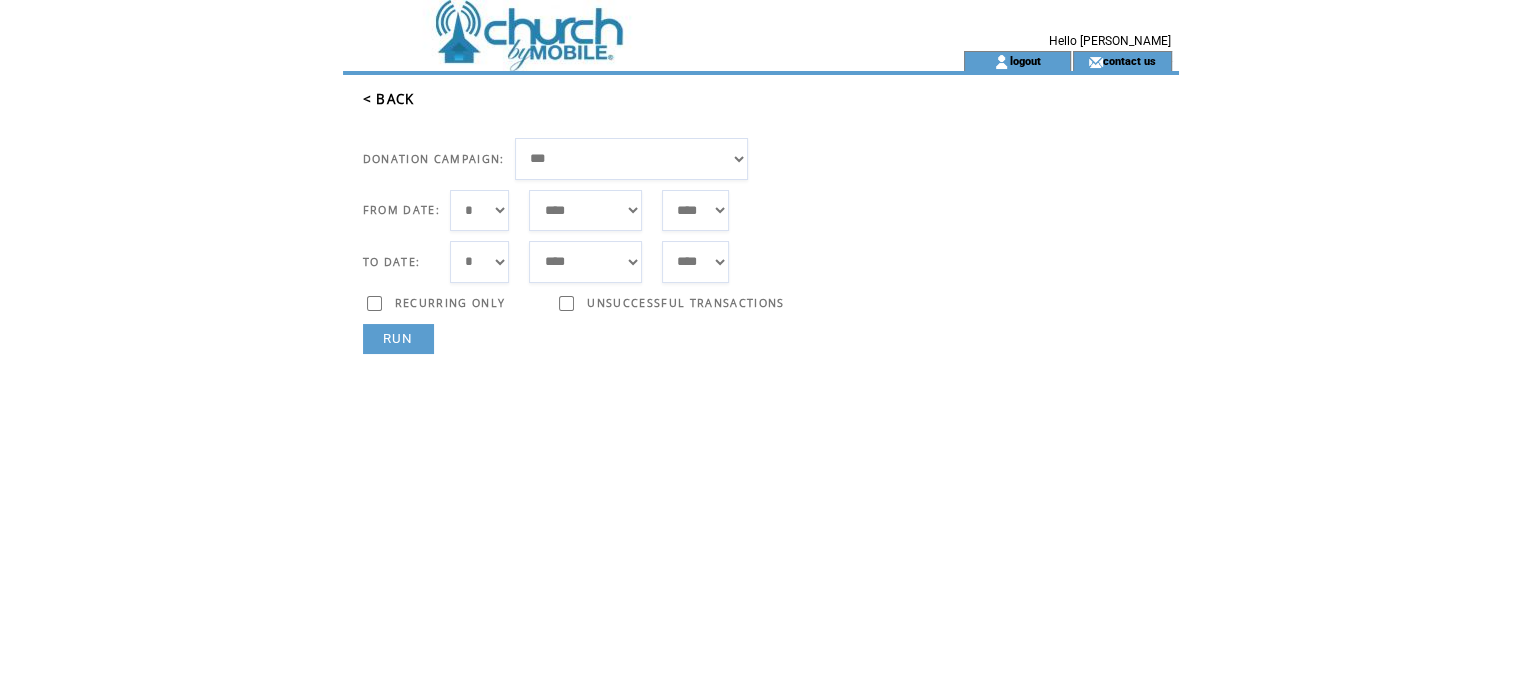 click on "**********" at bounding box center (632, 159) 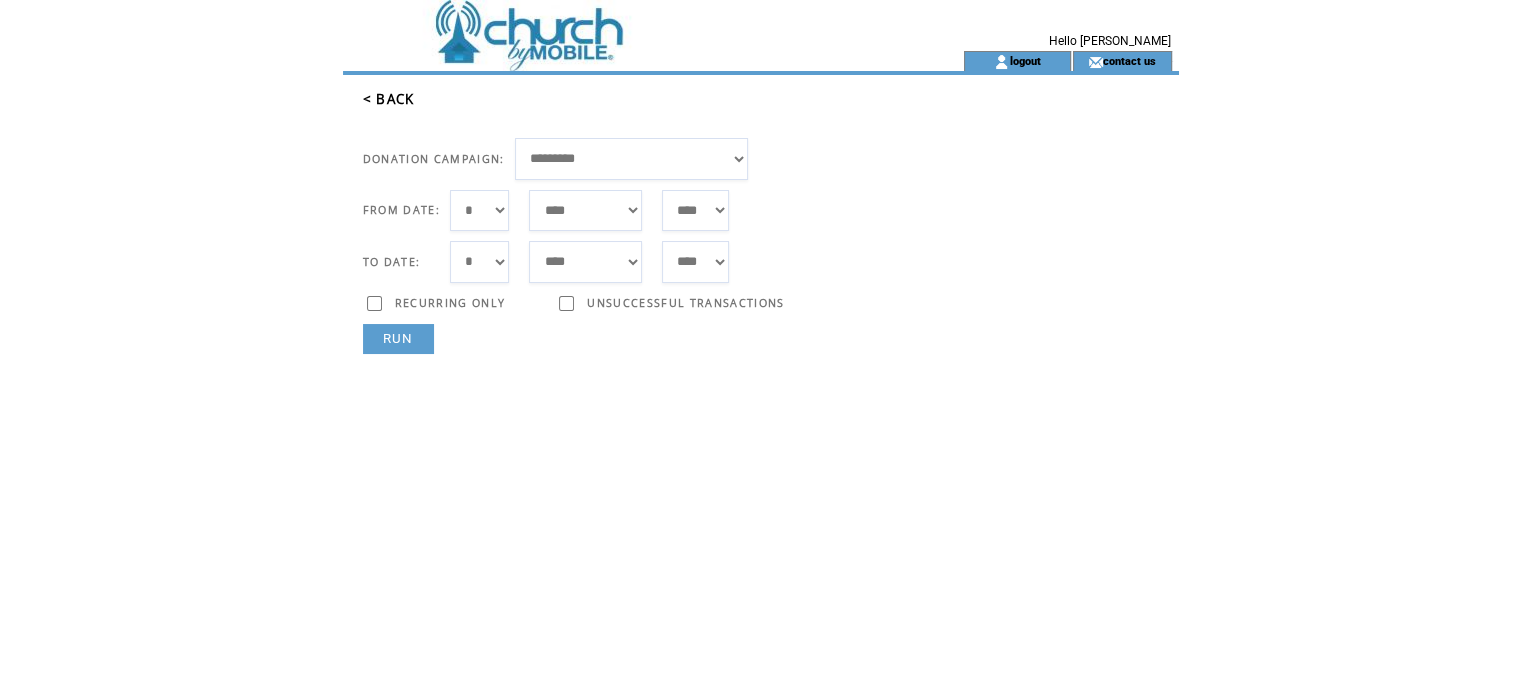 click on "*** 	 * 	 * 	 * 	 * 	 * 	 * 	 * 	 * 	 * 	 ** 	 ** 	 ** 	 ** 	 ** 	 ** 	 ** 	 ** 	 ** 	 ** 	 ** 	 ** 	 ** 	 ** 	 ** 	 ** 	 ** 	 ** 	 ** 	 ** 	 ** 	 **" at bounding box center (480, 211) 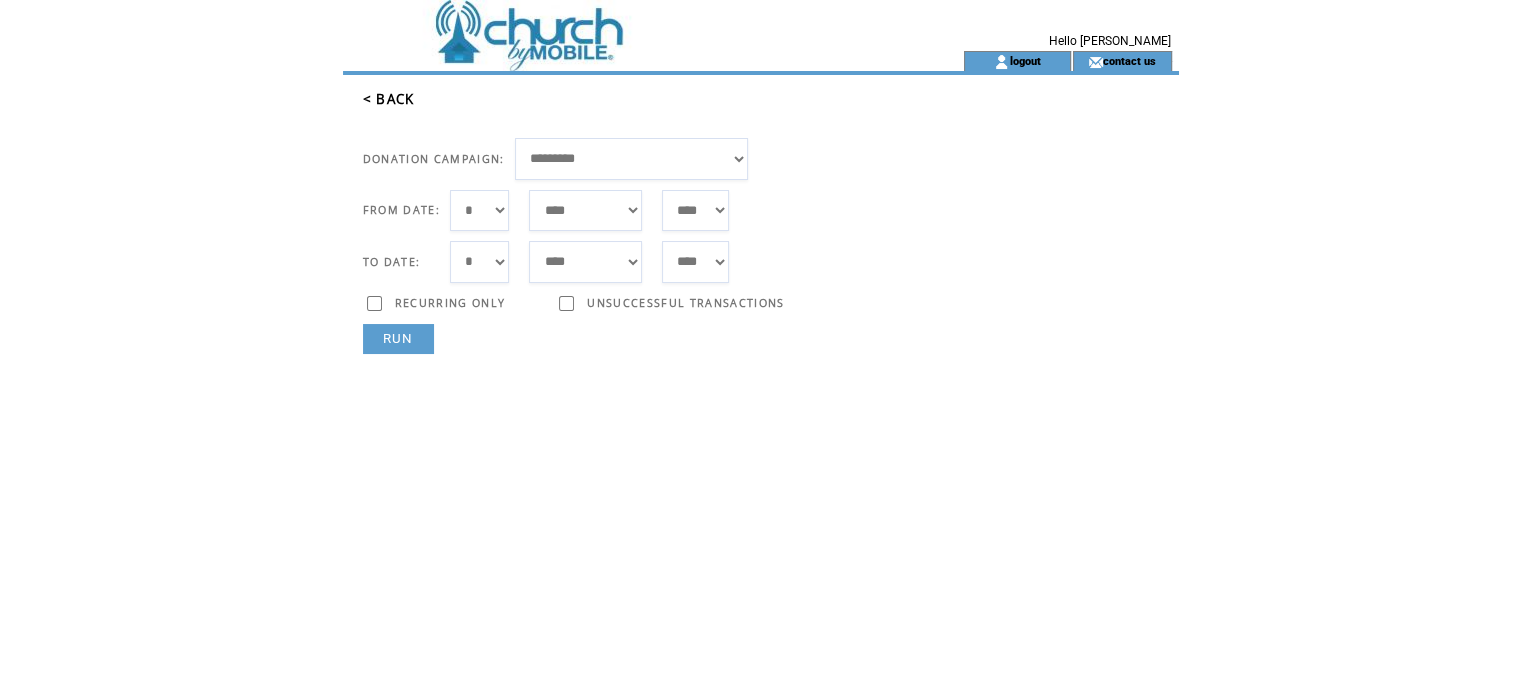 select on "**" 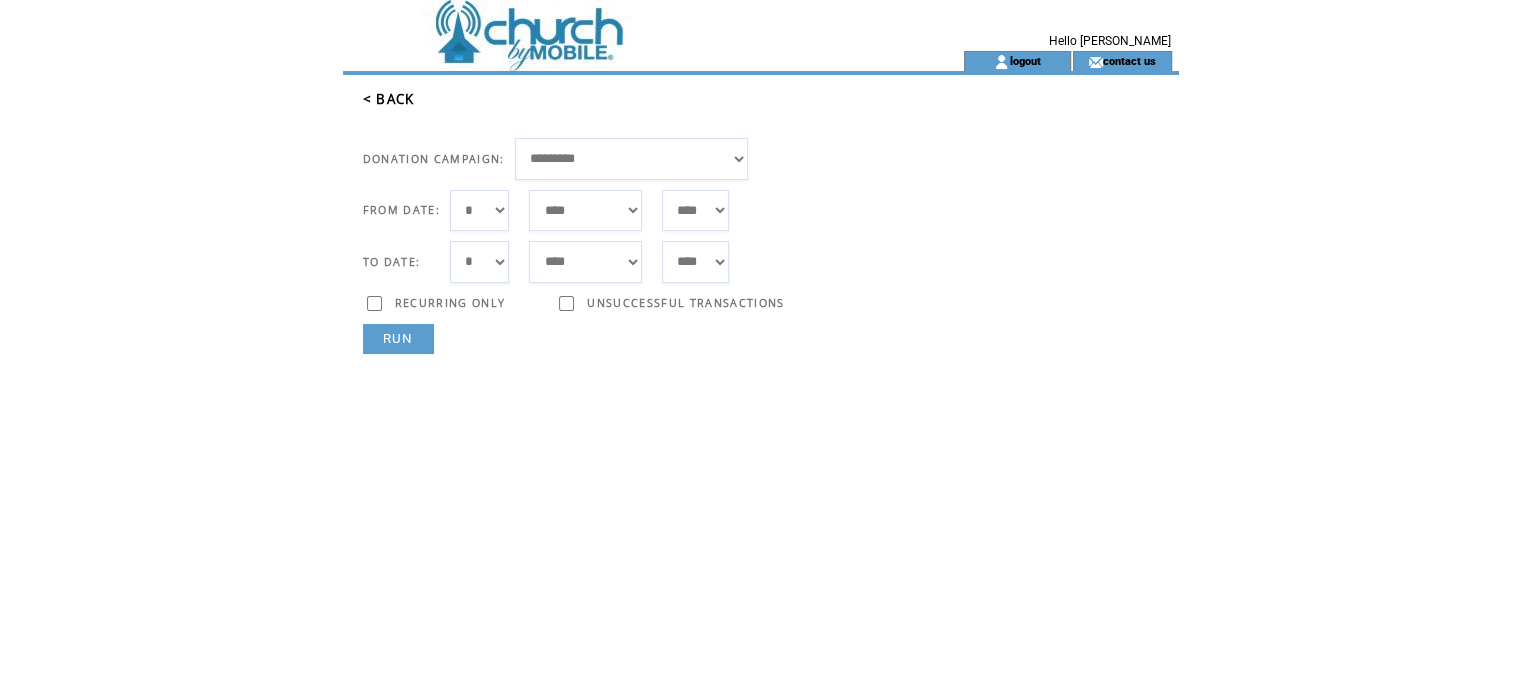 click on "*** 	 * 	 * 	 * 	 * 	 * 	 * 	 * 	 * 	 * 	 ** 	 ** 	 ** 	 ** 	 ** 	 ** 	 ** 	 ** 	 ** 	 ** 	 ** 	 ** 	 ** 	 ** 	 ** 	 ** 	 ** 	 ** 	 ** 	 ** 	 ** 	 **" at bounding box center [480, 211] 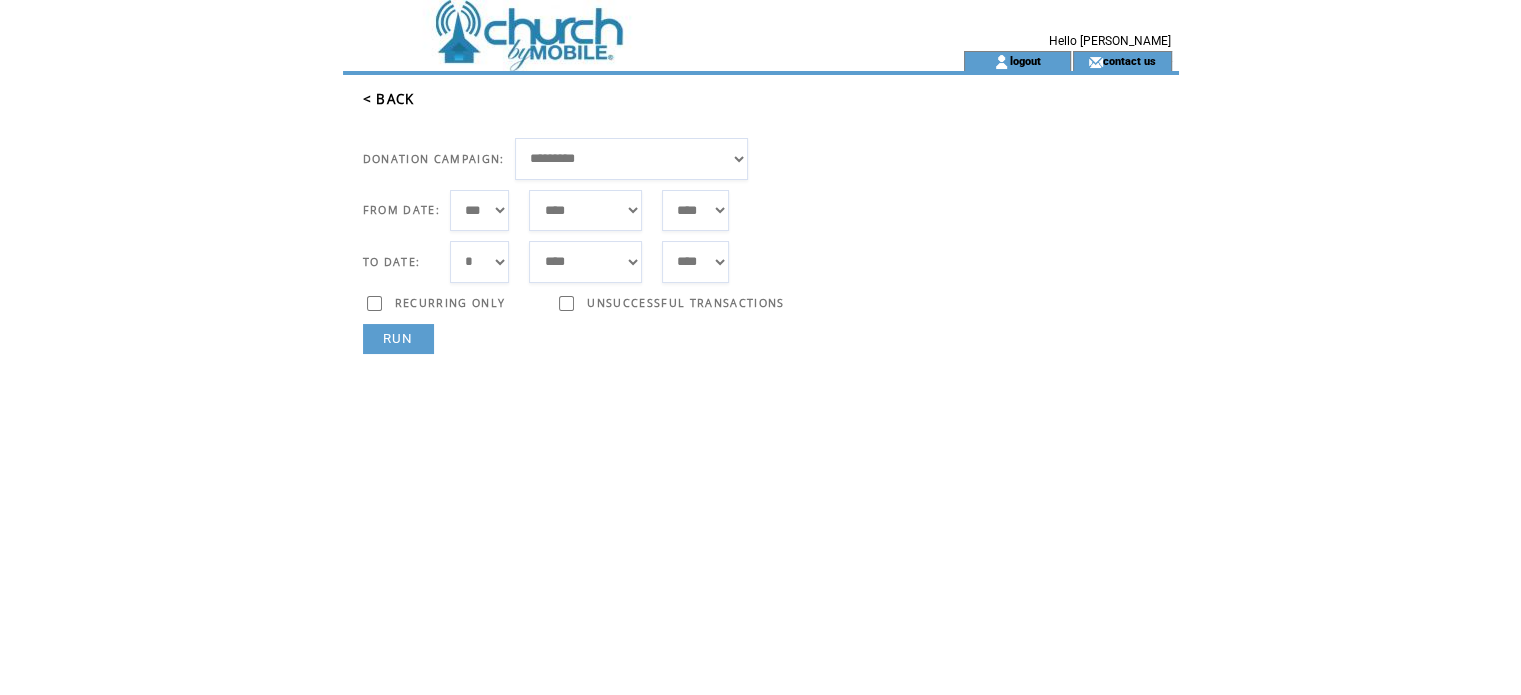 click on "*** 	 * 	 * 	 * 	 * 	 * 	 * 	 * 	 * 	 * 	 ** 	 ** 	 ** 	 ** 	 ** 	 ** 	 ** 	 ** 	 ** 	 ** 	 ** 	 ** 	 ** 	 ** 	 ** 	 ** 	 ** 	 ** 	 ** 	 ** 	 ** 	 **" at bounding box center [480, 262] 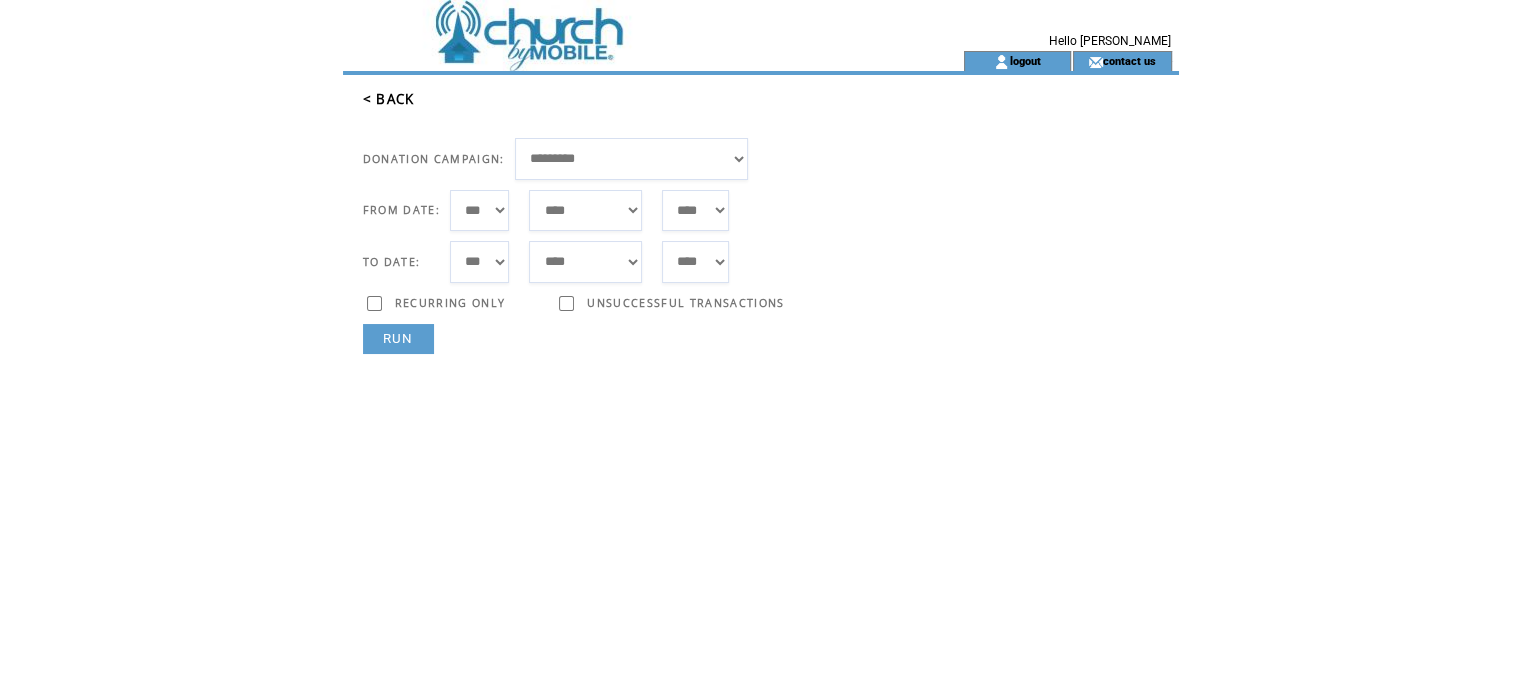click on "*** 	 * 	 * 	 * 	 * 	 * 	 * 	 * 	 * 	 * 	 ** 	 ** 	 ** 	 ** 	 ** 	 ** 	 ** 	 ** 	 ** 	 ** 	 ** 	 ** 	 ** 	 ** 	 ** 	 ** 	 ** 	 ** 	 ** 	 ** 	 ** 	 **" at bounding box center (480, 262) 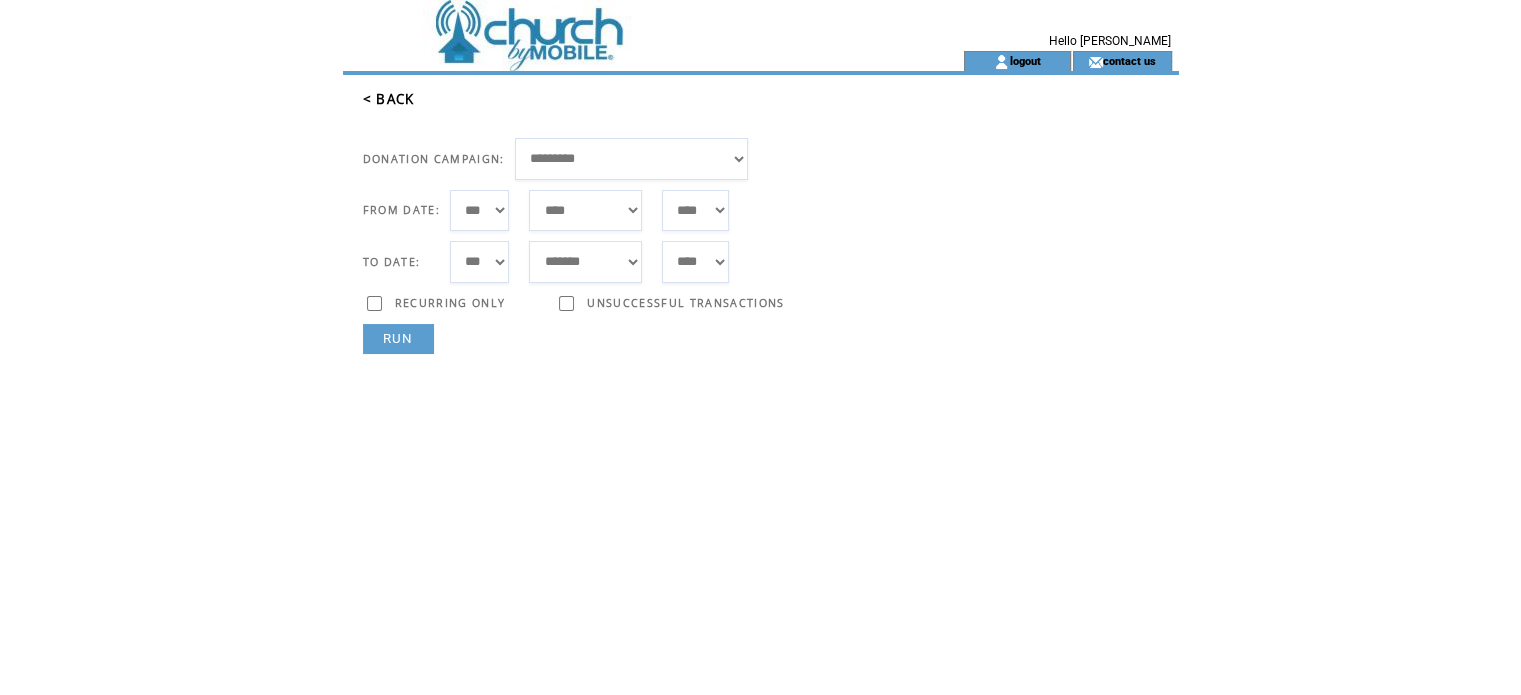 click on "RUN" at bounding box center [398, 339] 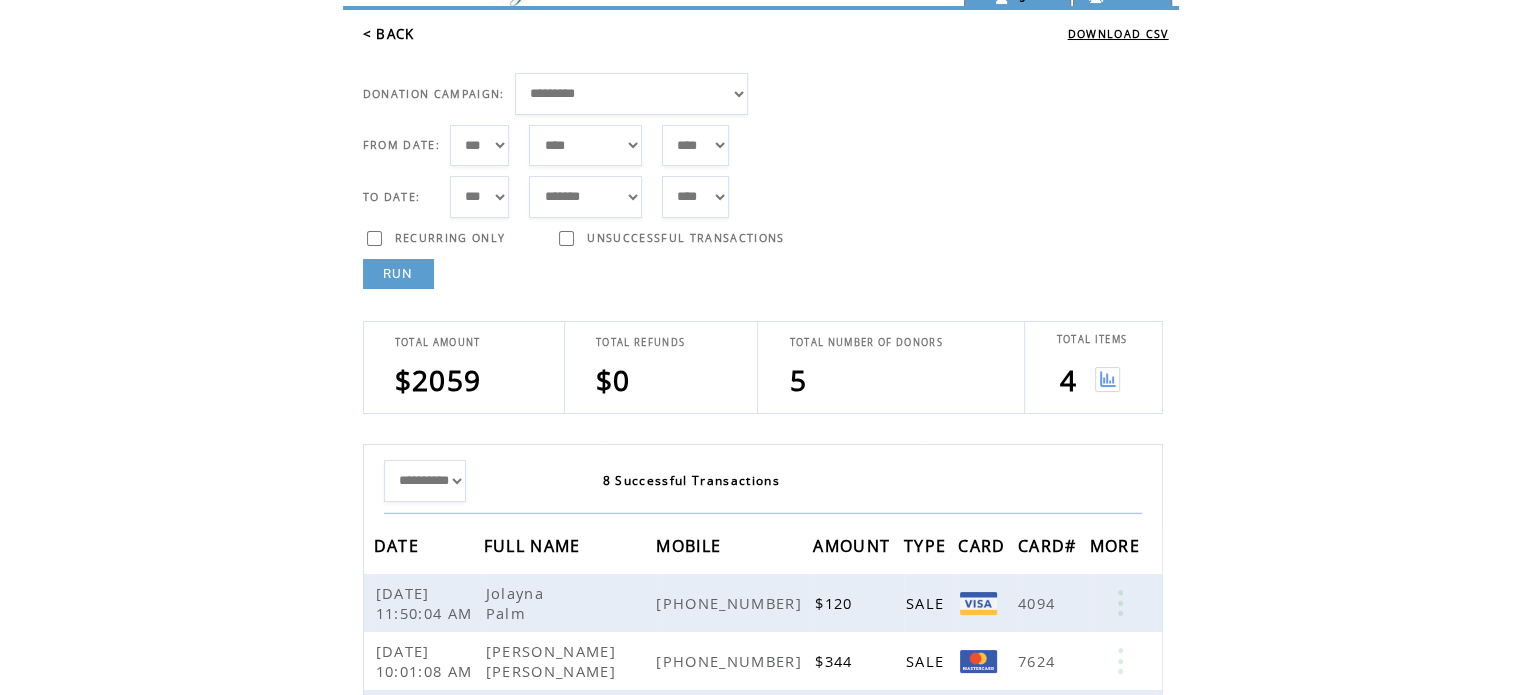 scroll, scrollTop: 100, scrollLeft: 0, axis: vertical 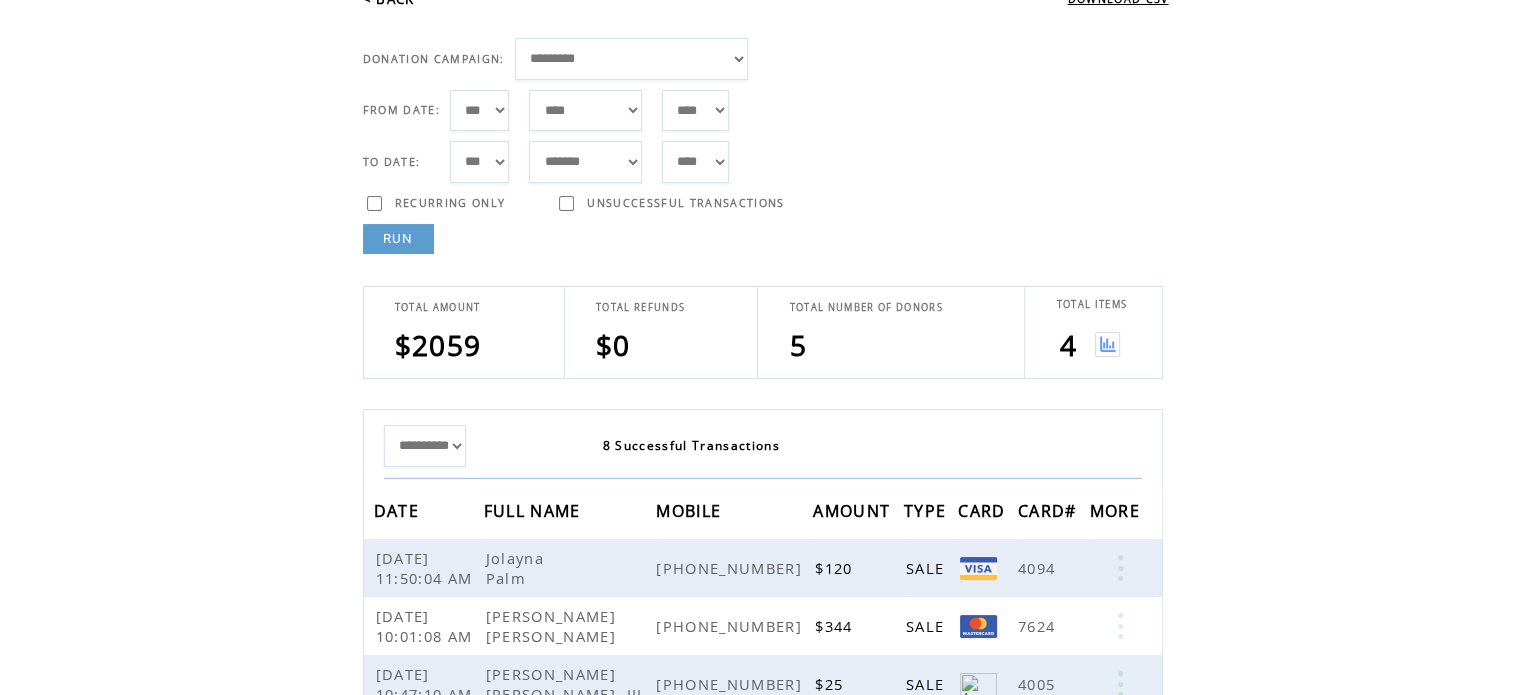 click at bounding box center (1107, 344) 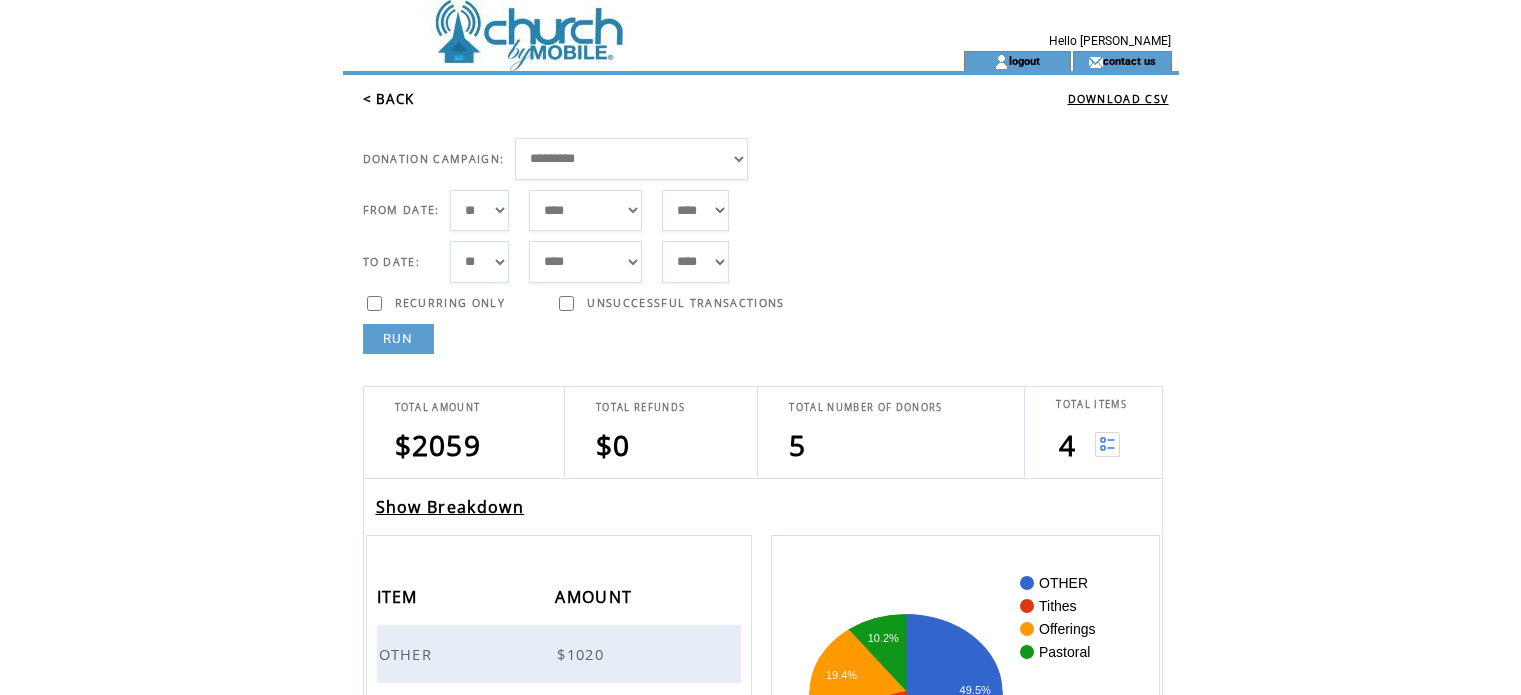 scroll, scrollTop: 0, scrollLeft: 0, axis: both 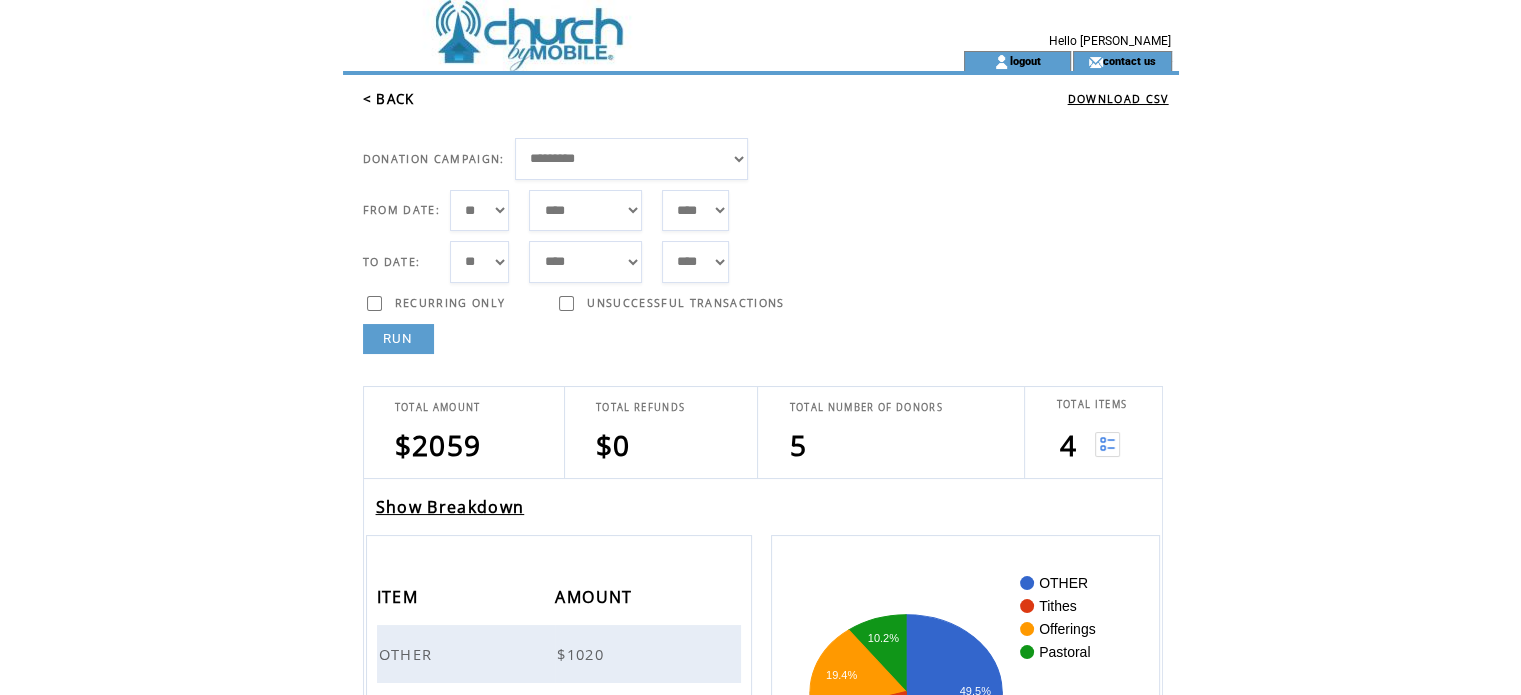 click on "Show Breakdown" at bounding box center [450, 507] 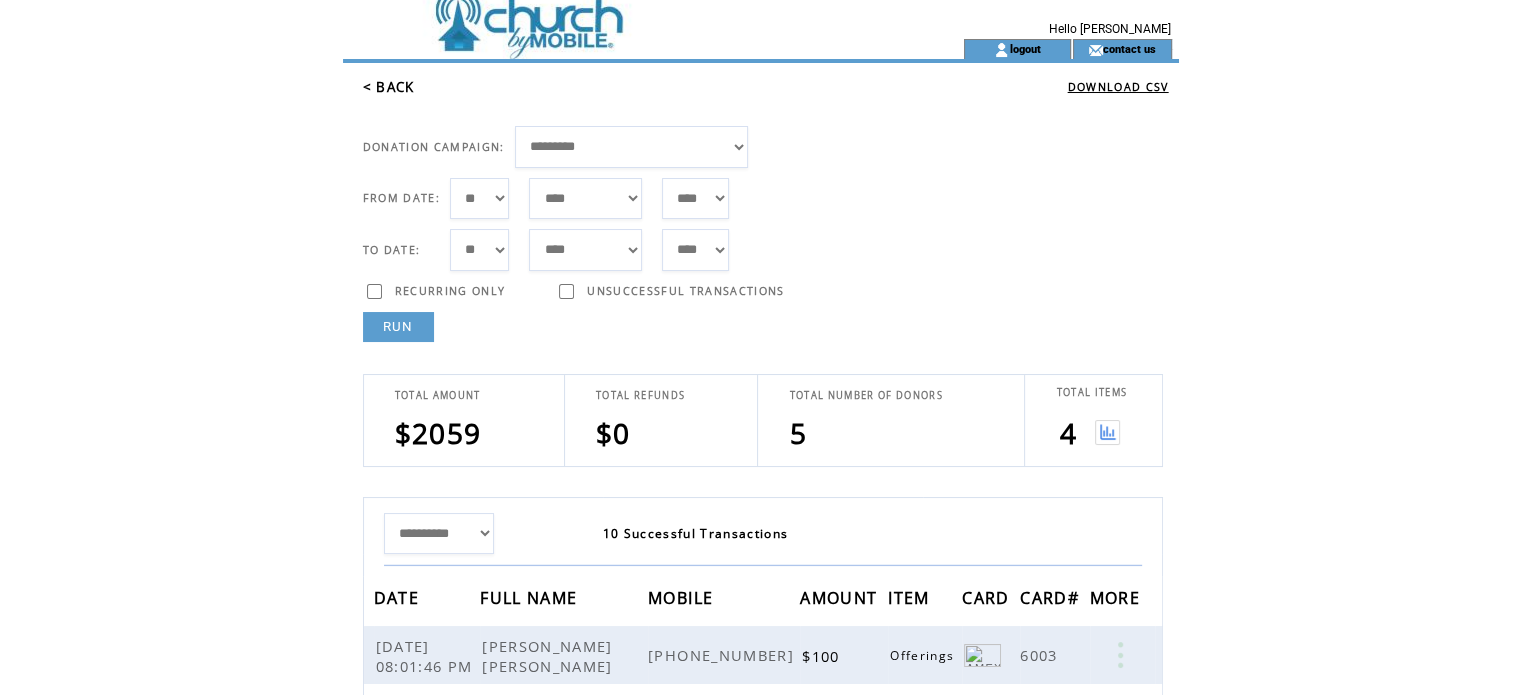 scroll, scrollTop: 0, scrollLeft: 0, axis: both 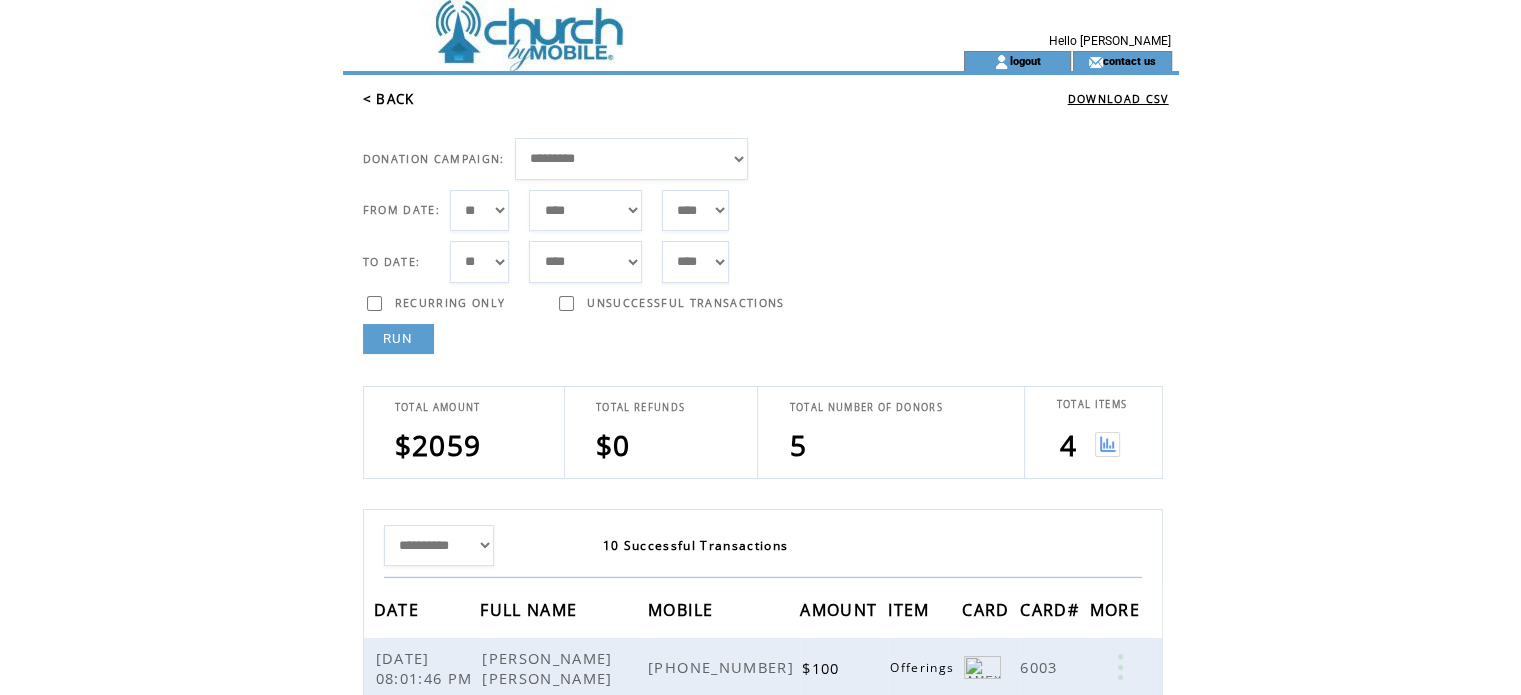 click on "*** 	 * 	 * 	 * 	 * 	 * 	 * 	 * 	 * 	 * 	 ** 	 ** 	 ** 	 ** 	 ** 	 ** 	 ** 	 ** 	 ** 	 ** 	 ** 	 ** 	 ** 	 ** 	 ** 	 ** 	 ** 	 ** 	 ** 	 ** 	 ** 	 **" at bounding box center (480, 211) 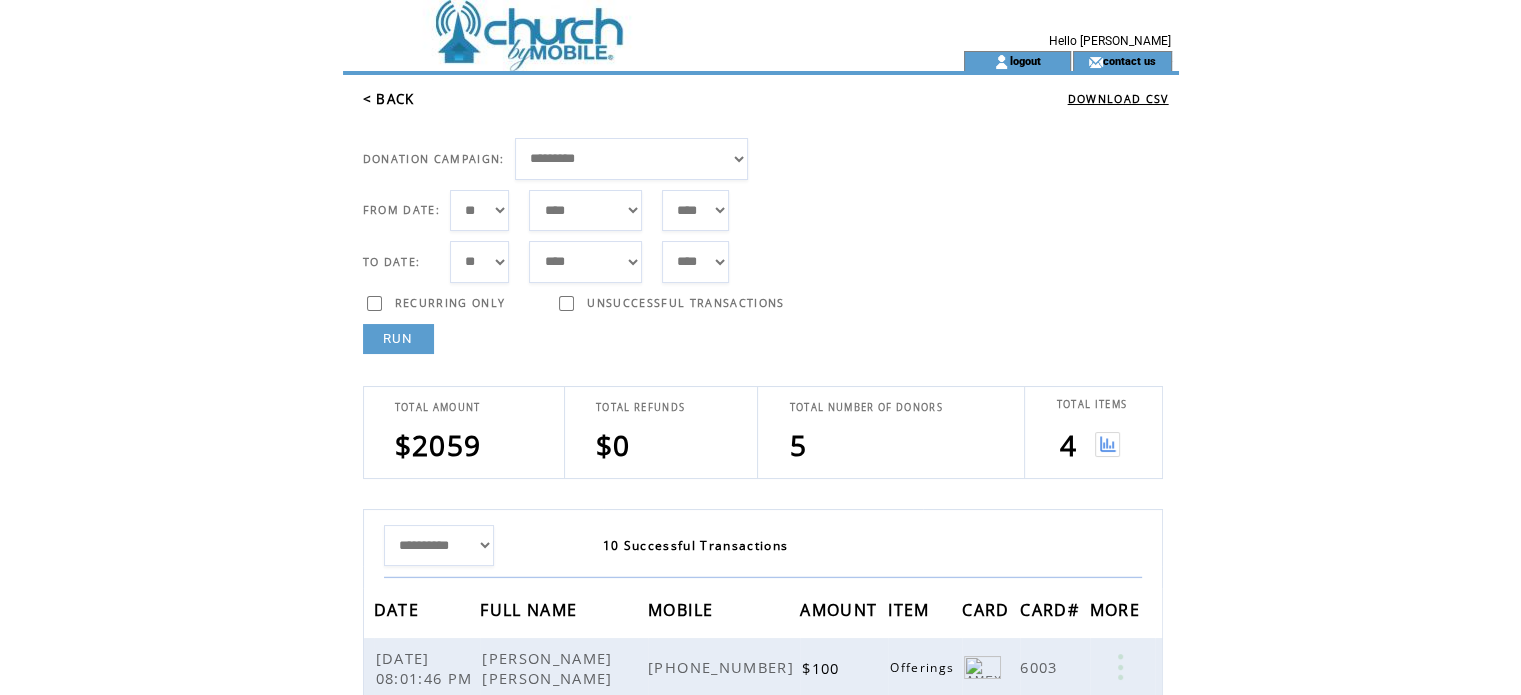 select on "**" 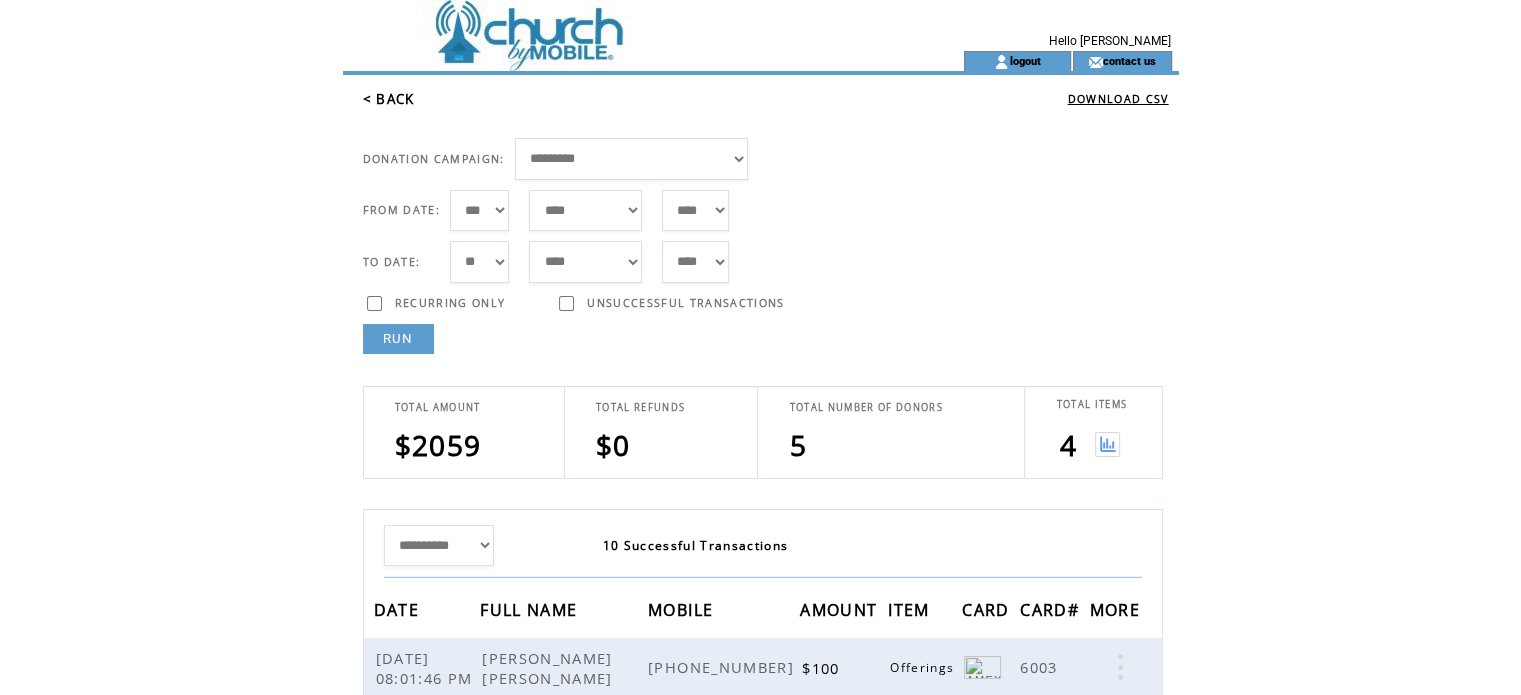 click on "*** 	 * 	 * 	 * 	 * 	 * 	 * 	 * 	 * 	 * 	 ** 	 ** 	 ** 	 ** 	 ** 	 ** 	 ** 	 ** 	 ** 	 ** 	 ** 	 ** 	 ** 	 ** 	 ** 	 ** 	 ** 	 ** 	 ** 	 ** 	 ** 	 **" at bounding box center (480, 262) 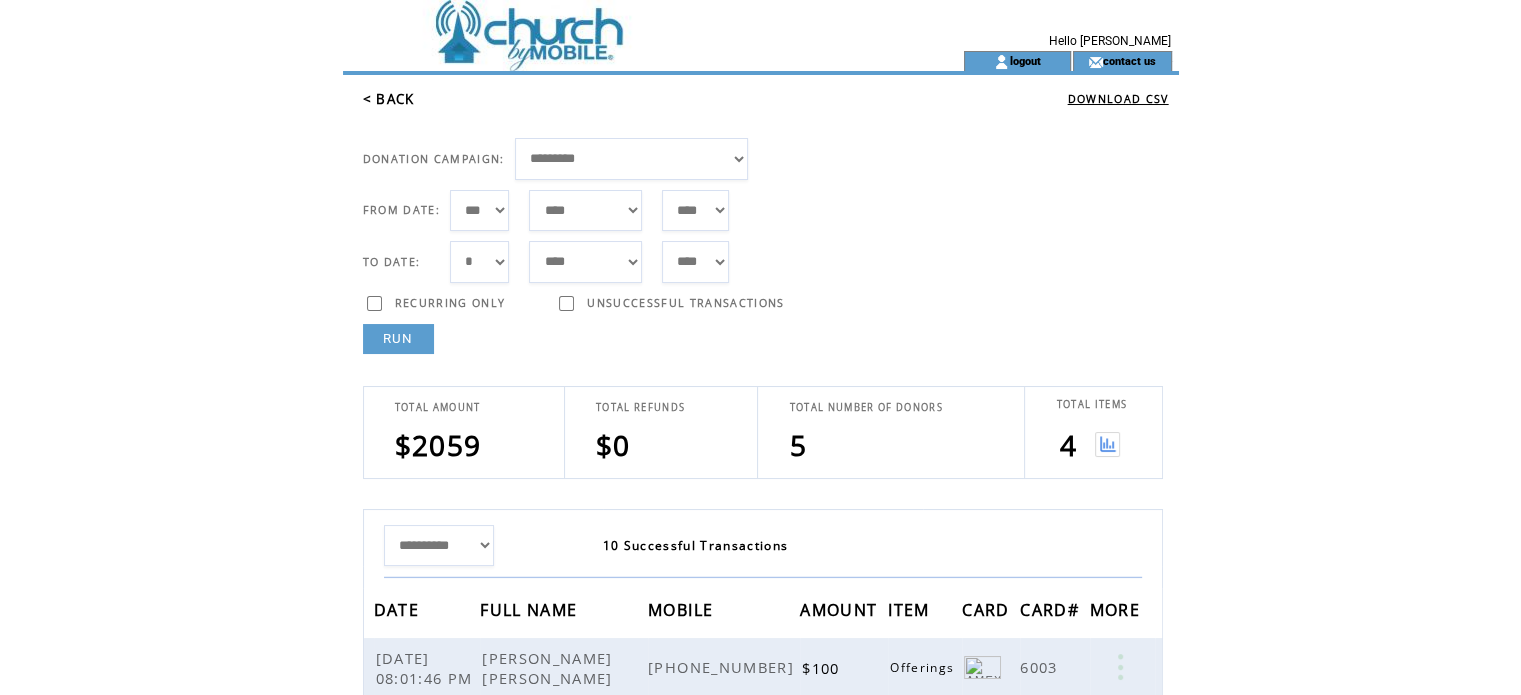 click on "RUN" at bounding box center (398, 339) 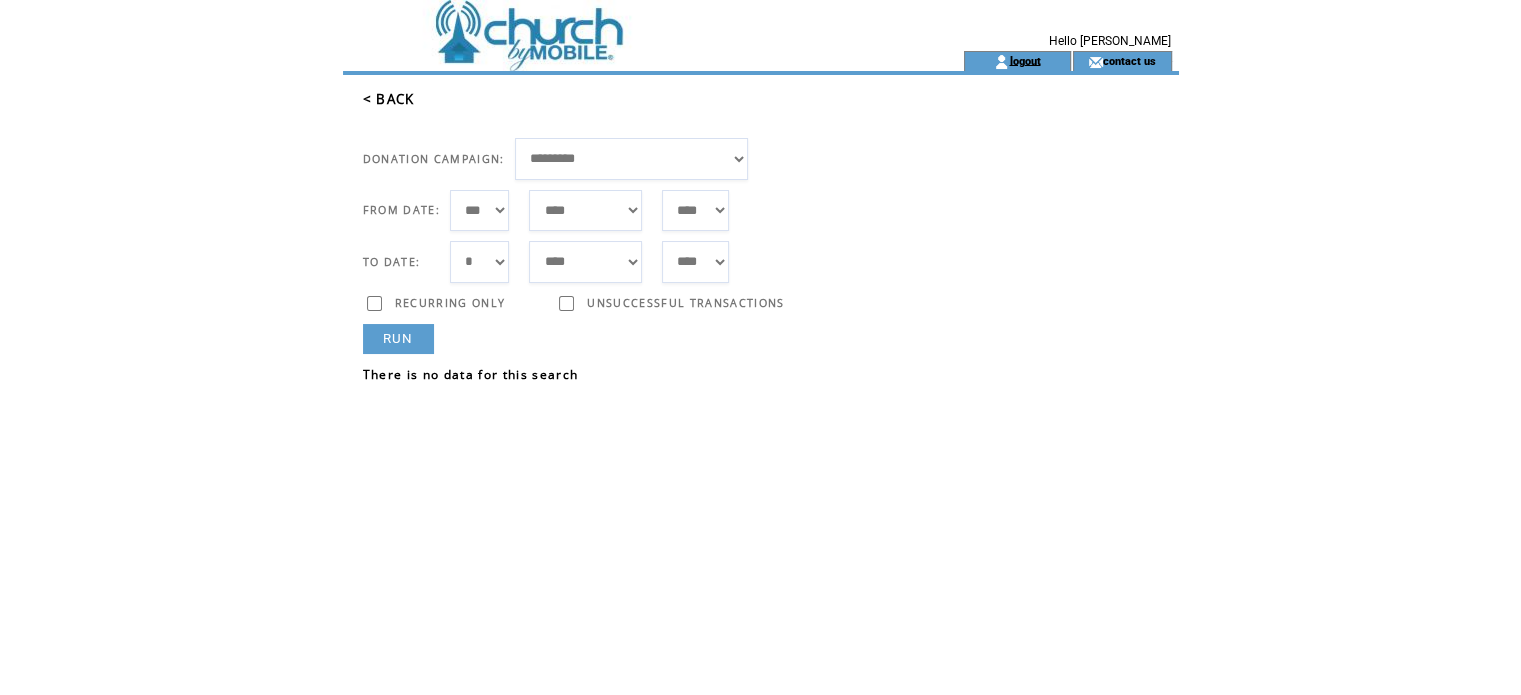 click on "logout" at bounding box center (1024, 60) 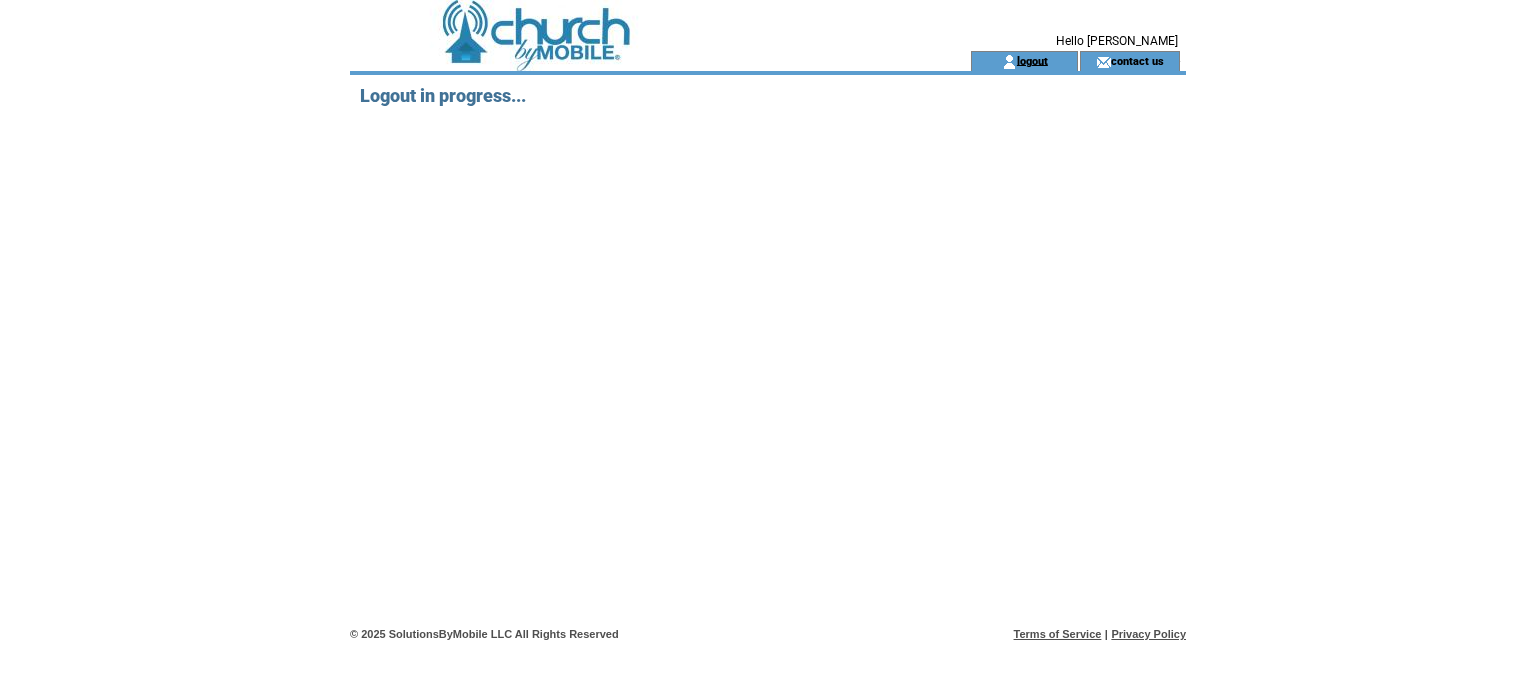 scroll, scrollTop: 0, scrollLeft: 0, axis: both 